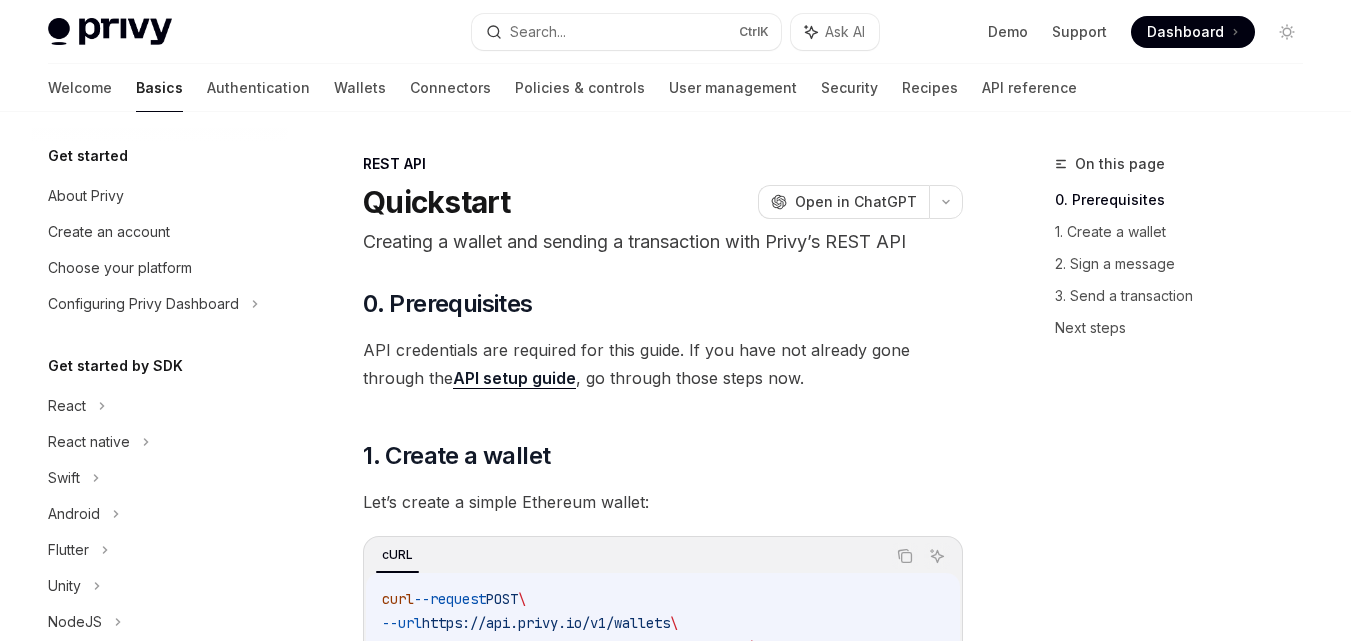 scroll, scrollTop: 218, scrollLeft: 0, axis: vertical 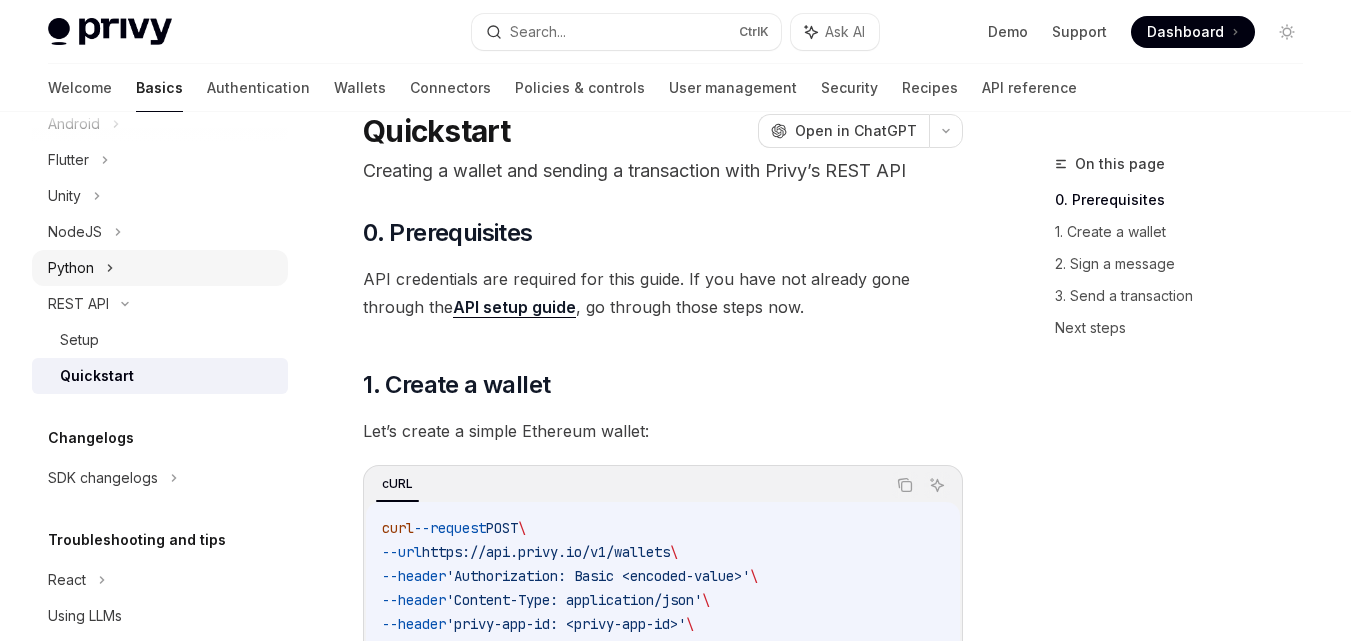 click 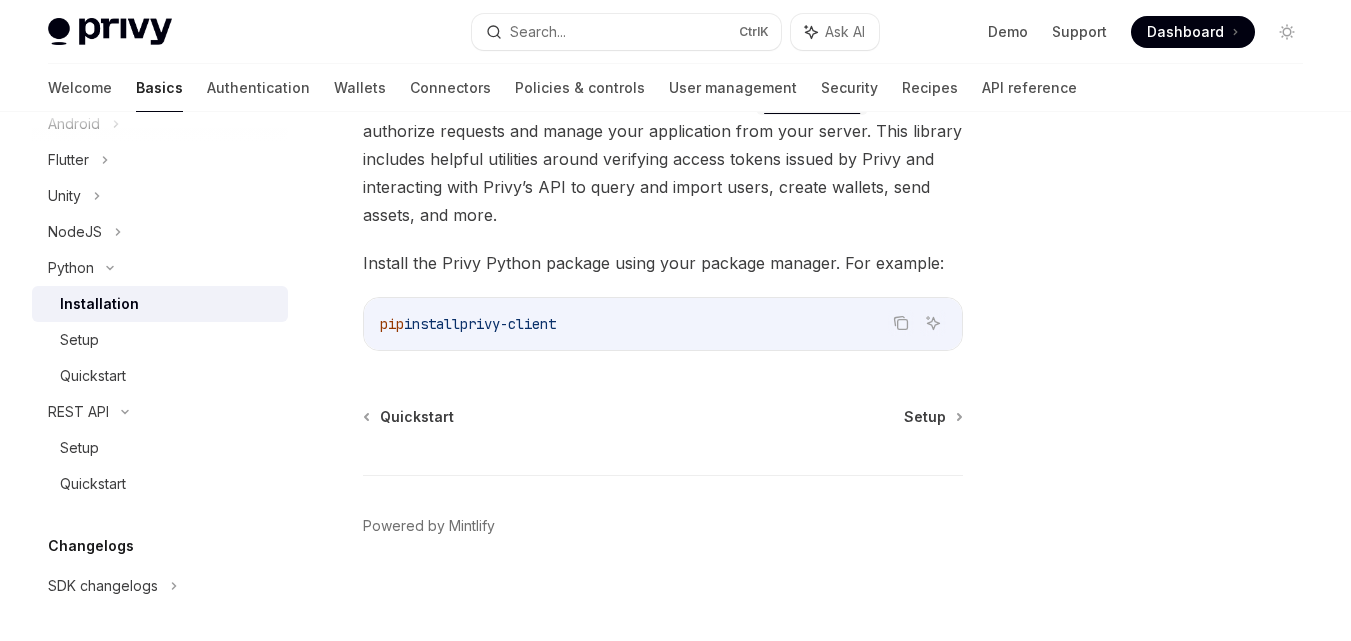 scroll, scrollTop: 170, scrollLeft: 0, axis: vertical 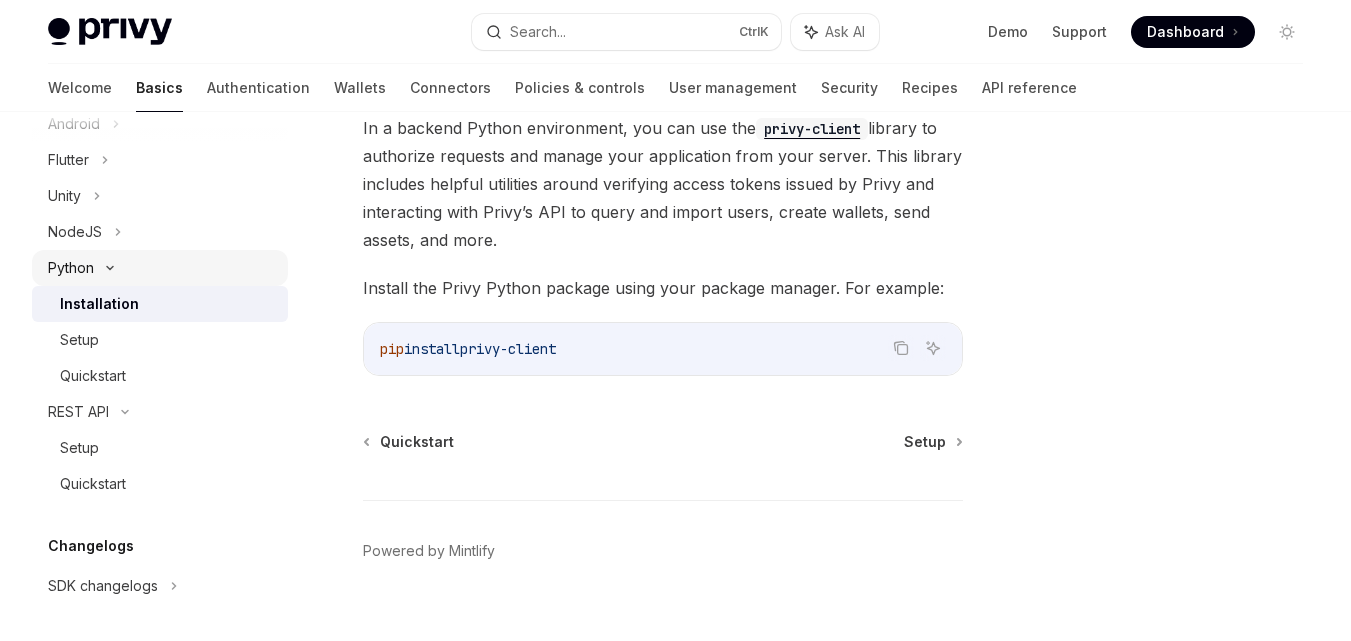 click on "Python" at bounding box center (160, 268) 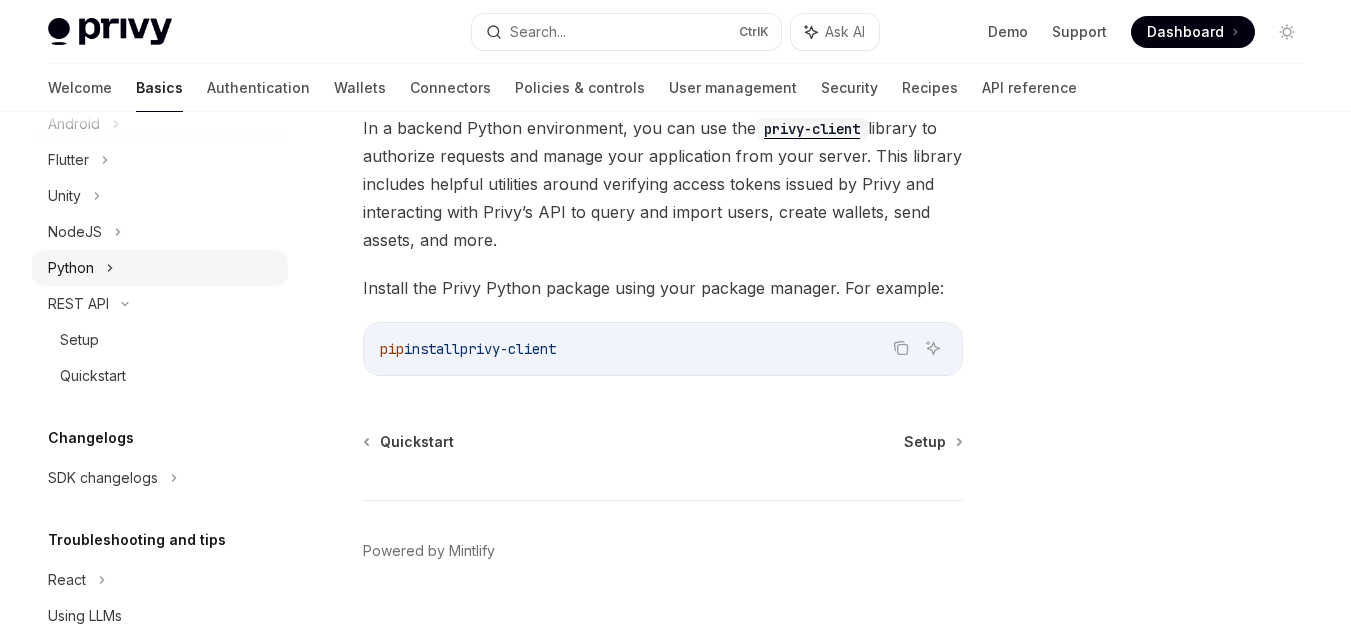 click on "Python" at bounding box center (160, 268) 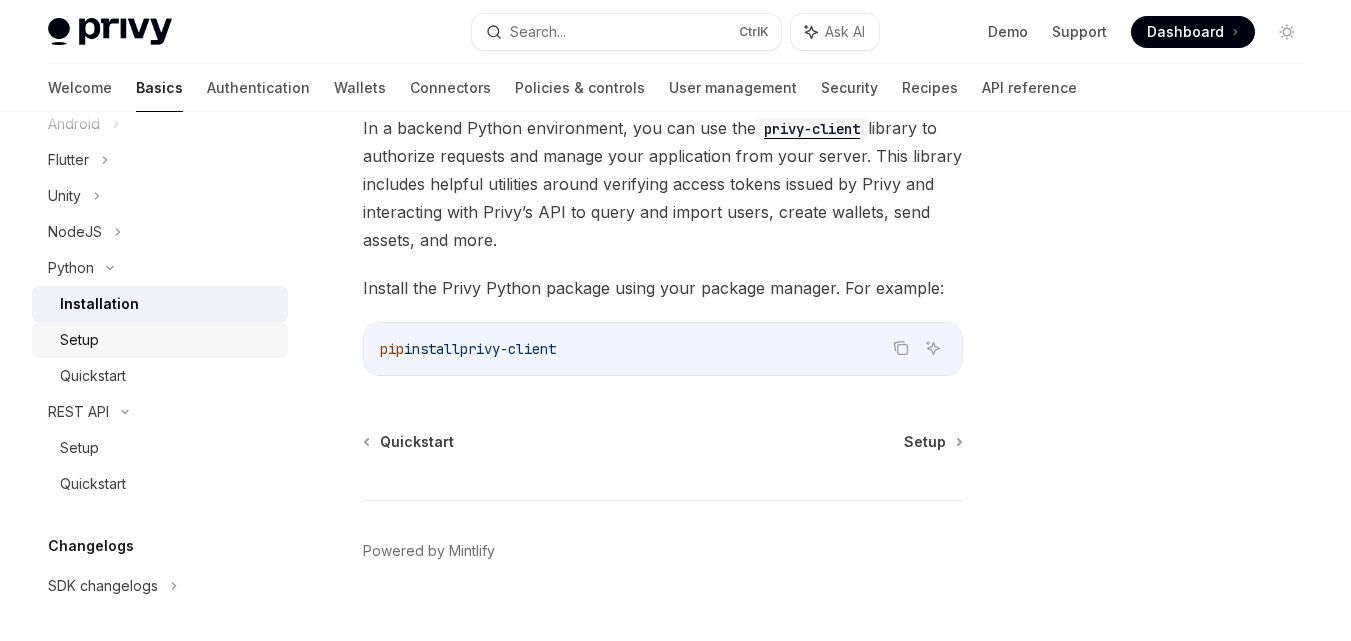 click on "Setup" at bounding box center (168, 340) 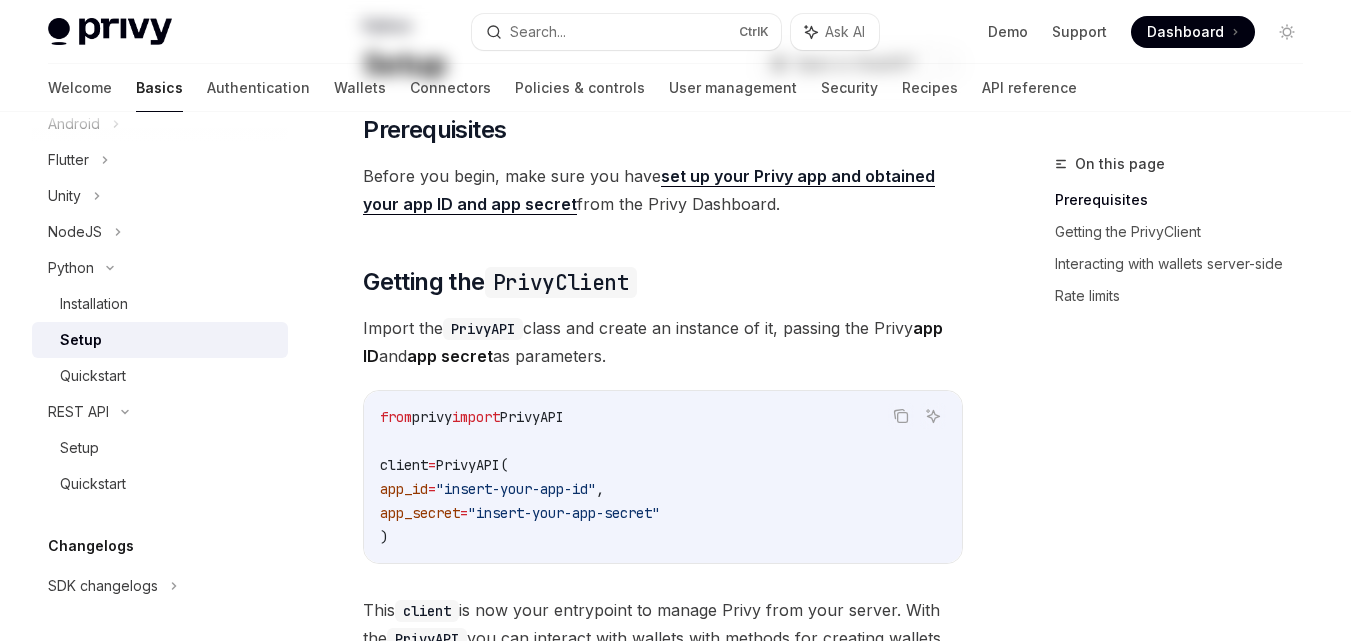 scroll, scrollTop: 0, scrollLeft: 0, axis: both 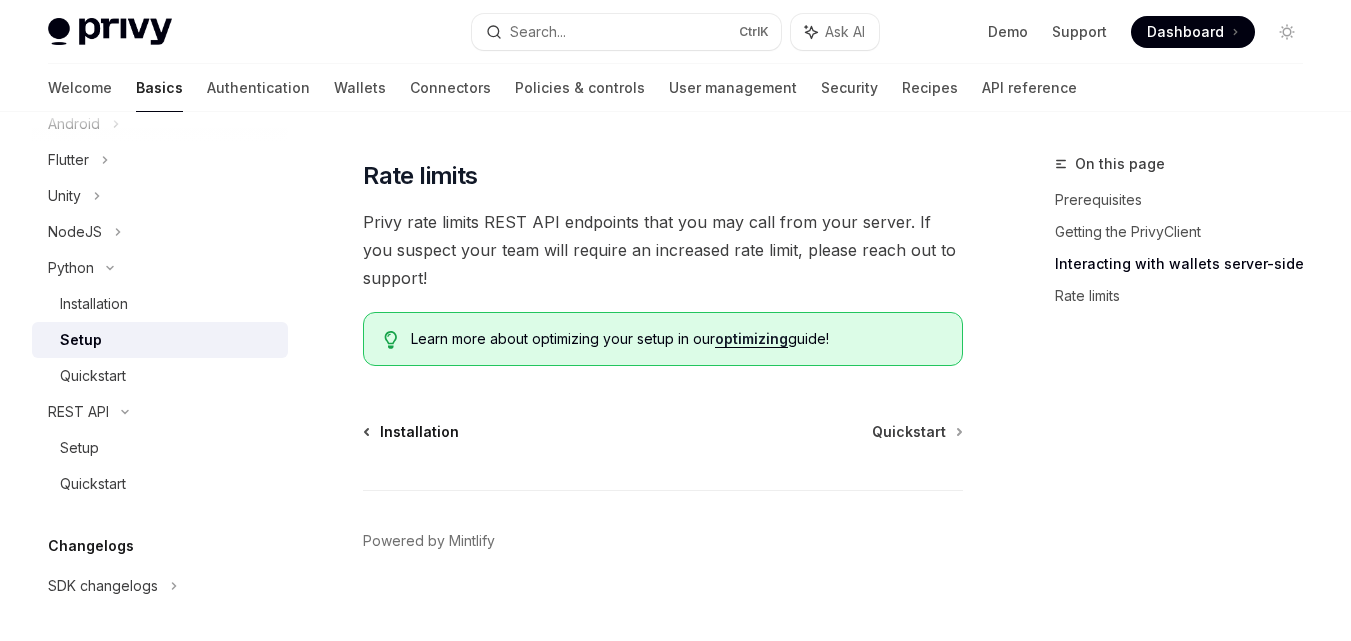 click on "Installation" at bounding box center [419, 432] 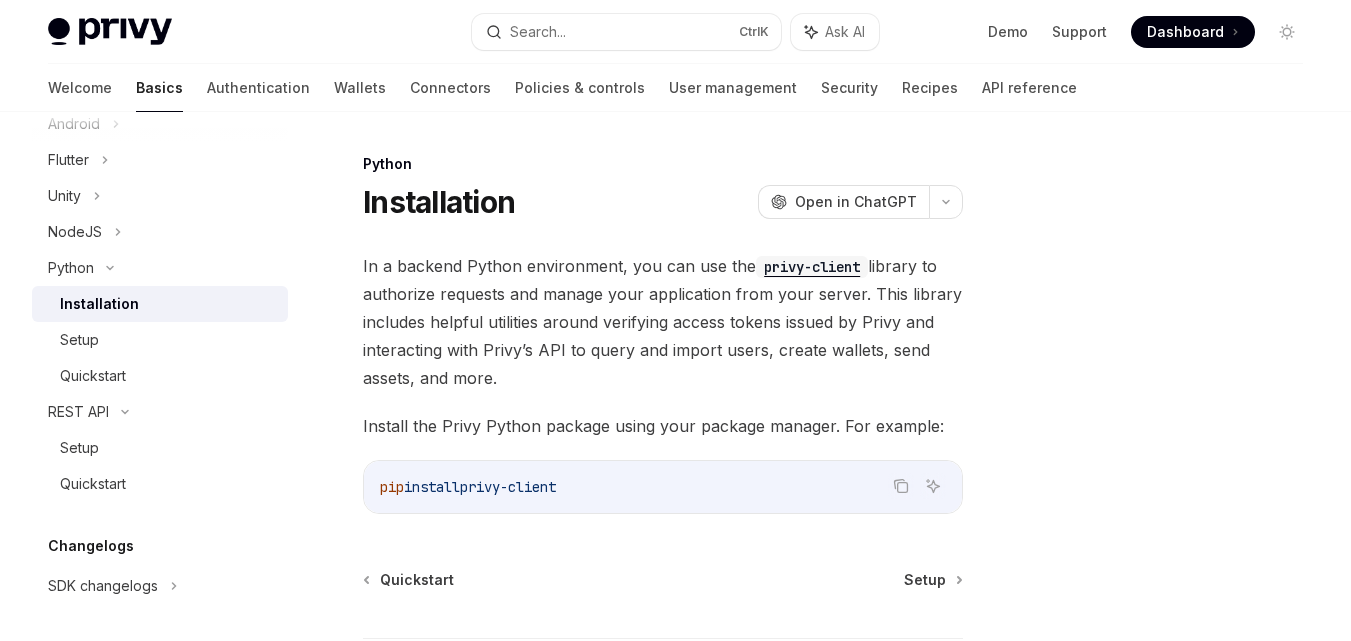 scroll, scrollTop: 170, scrollLeft: 0, axis: vertical 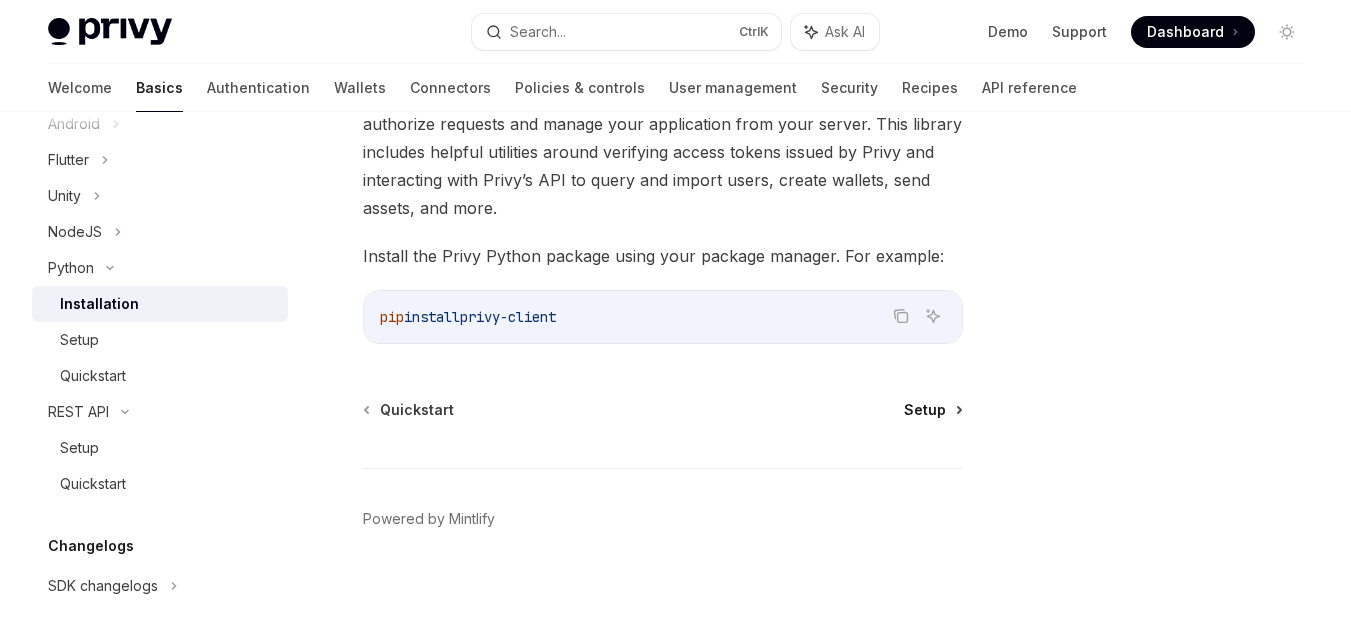 click on "Setup" at bounding box center (925, 410) 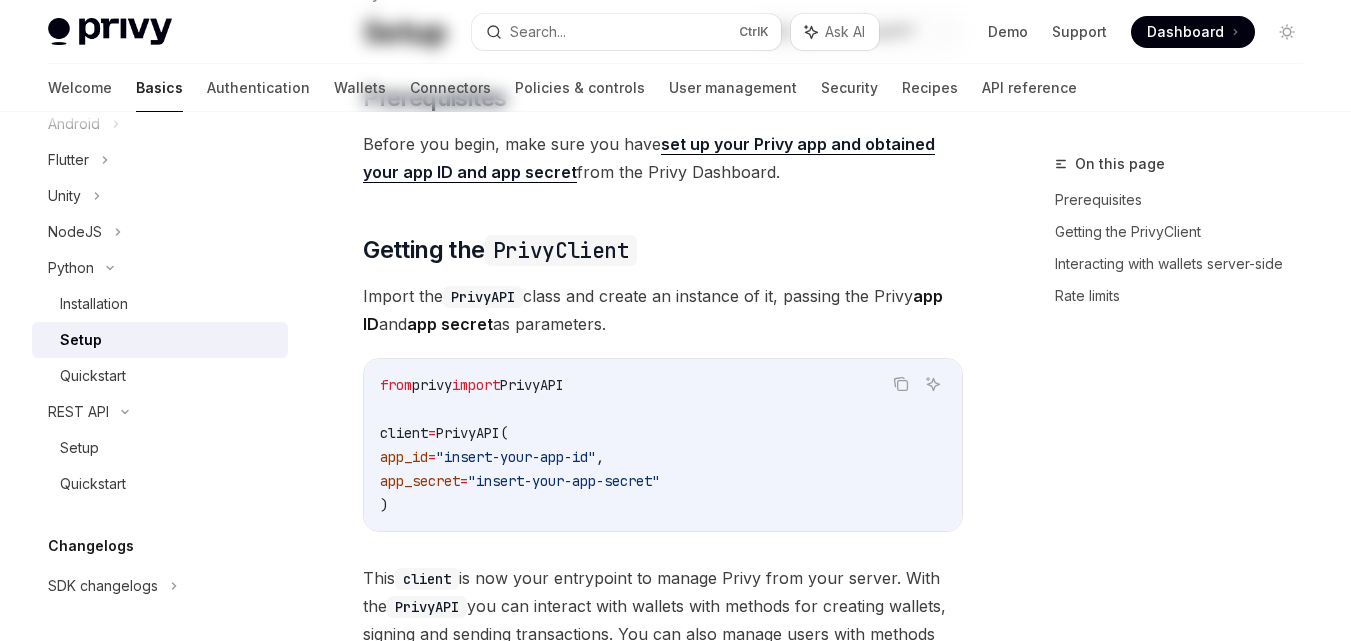 scroll, scrollTop: 0, scrollLeft: 0, axis: both 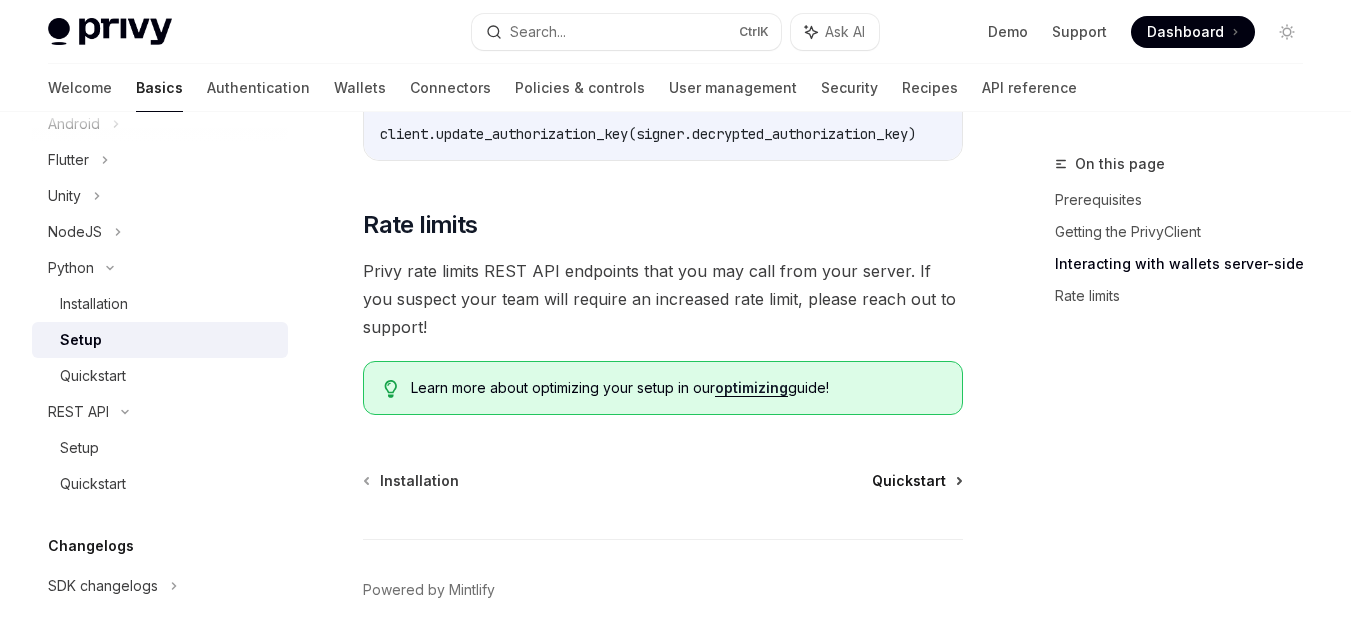 click on "Quickstart" at bounding box center [909, 481] 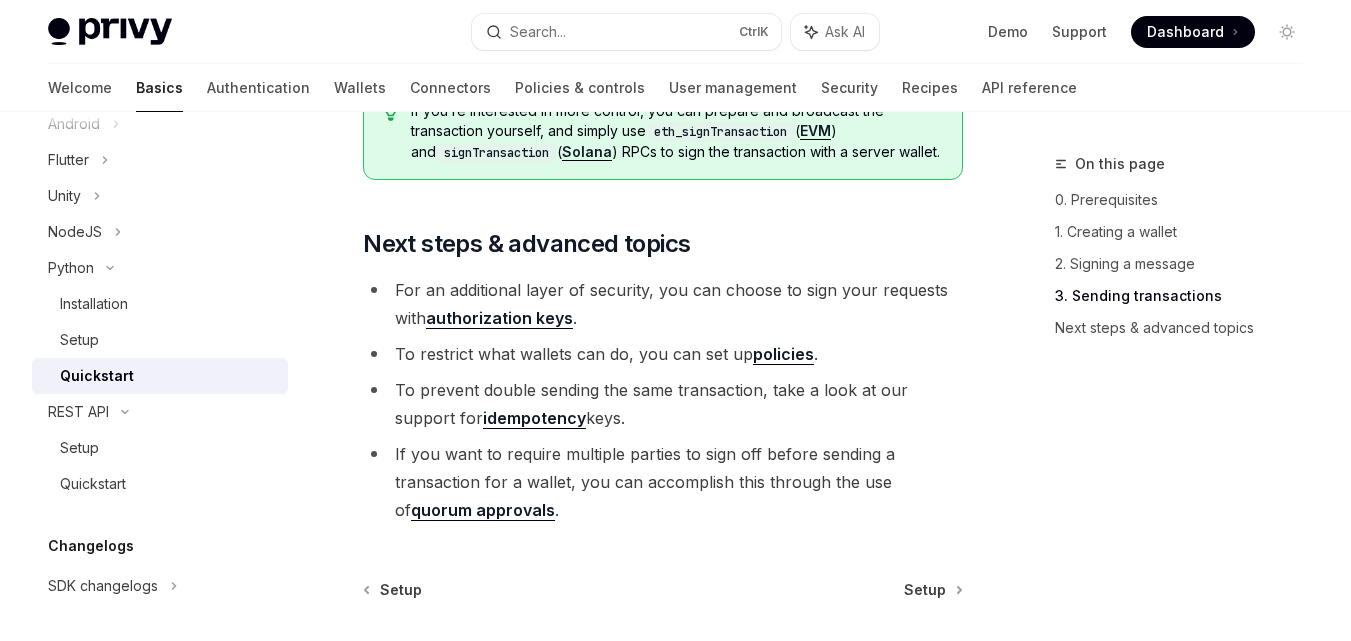 scroll, scrollTop: 2472, scrollLeft: 0, axis: vertical 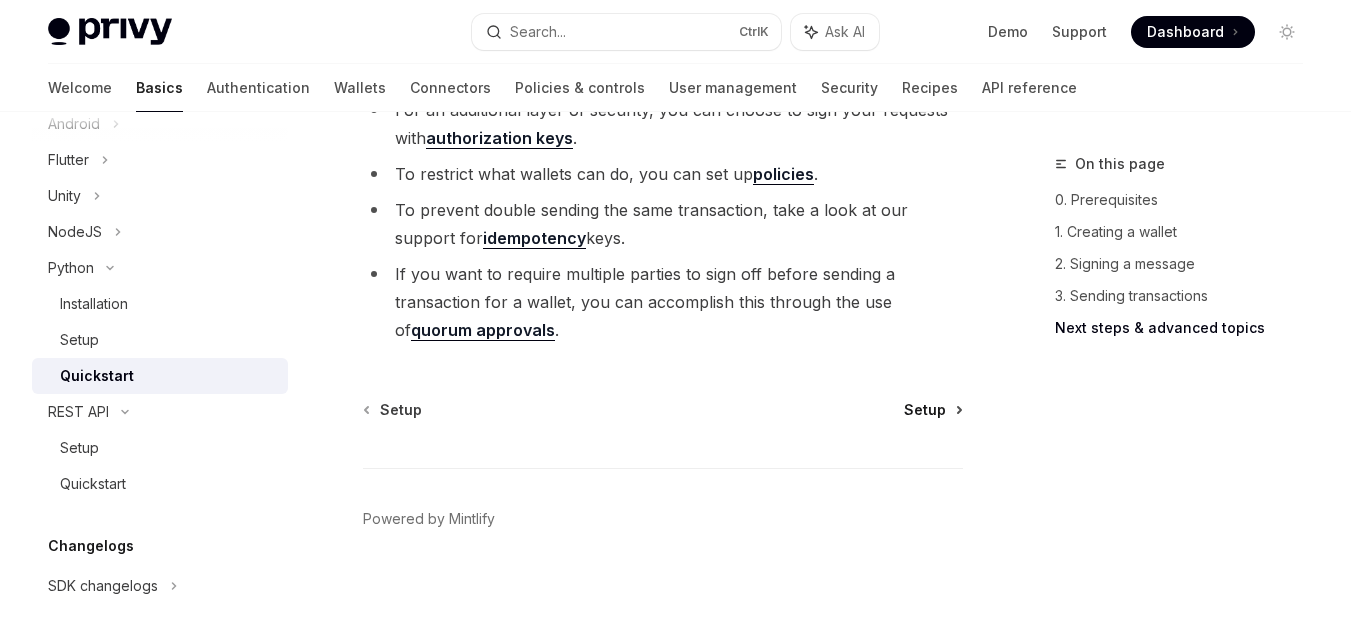 click on "Setup" at bounding box center [925, 410] 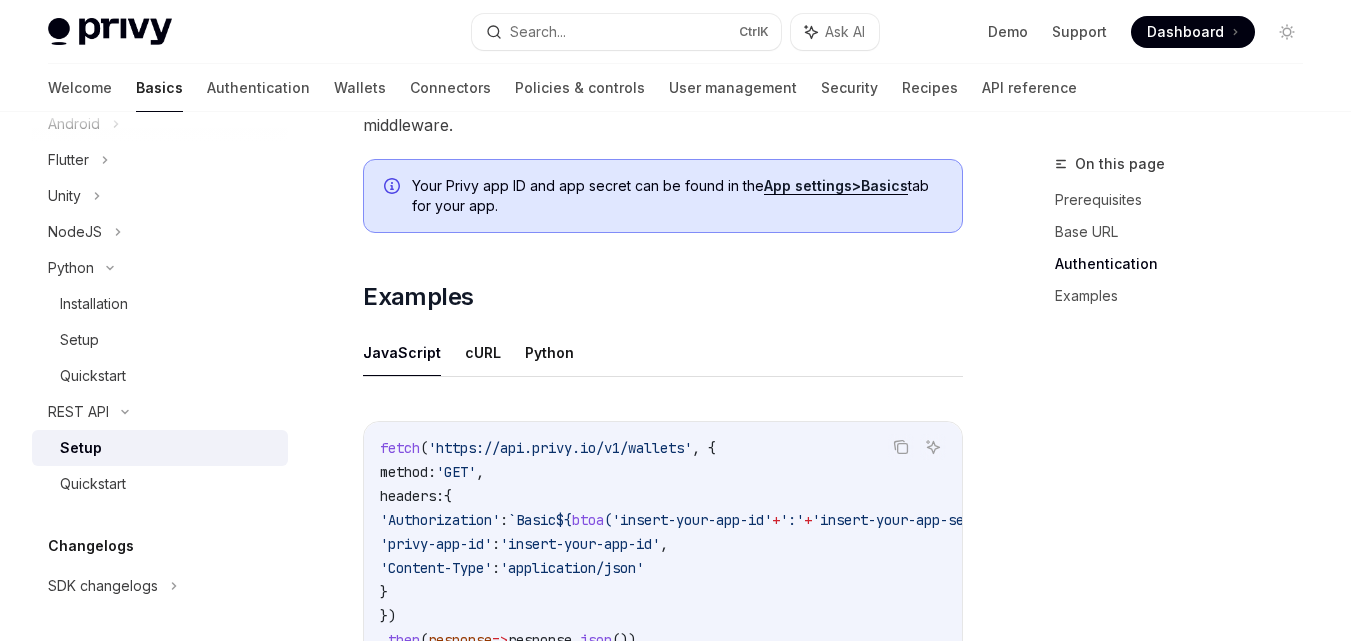 scroll, scrollTop: 868, scrollLeft: 0, axis: vertical 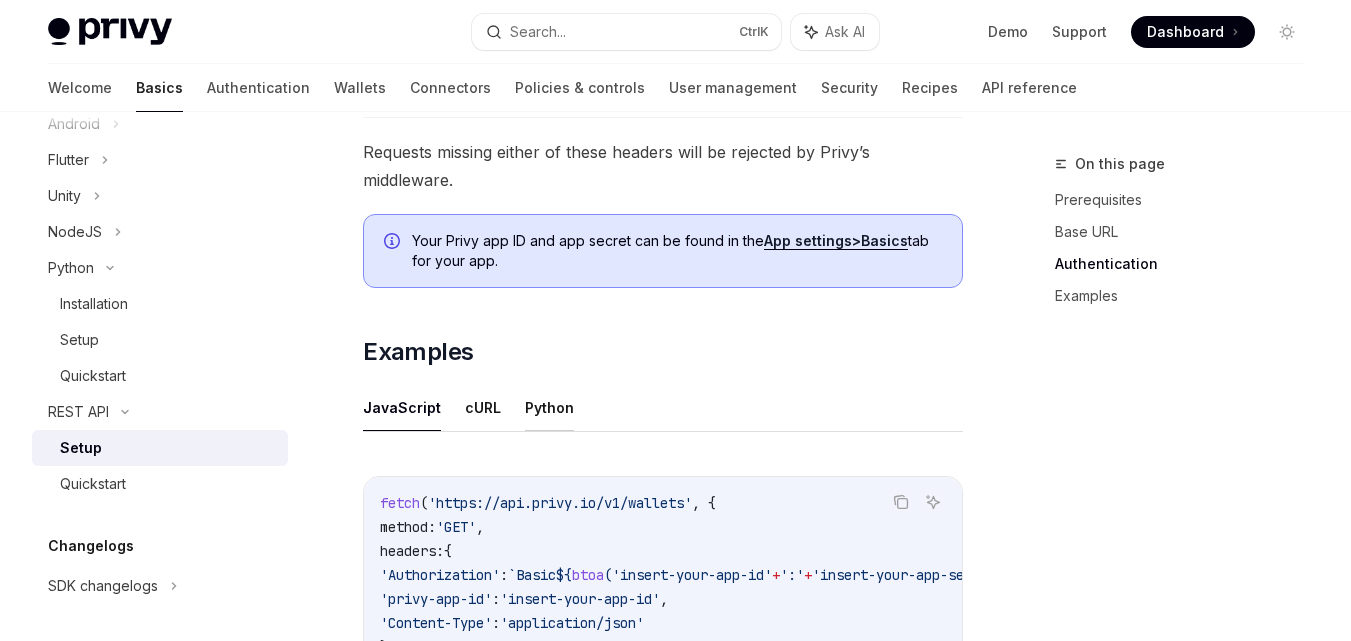 click on "Python" at bounding box center (549, 407) 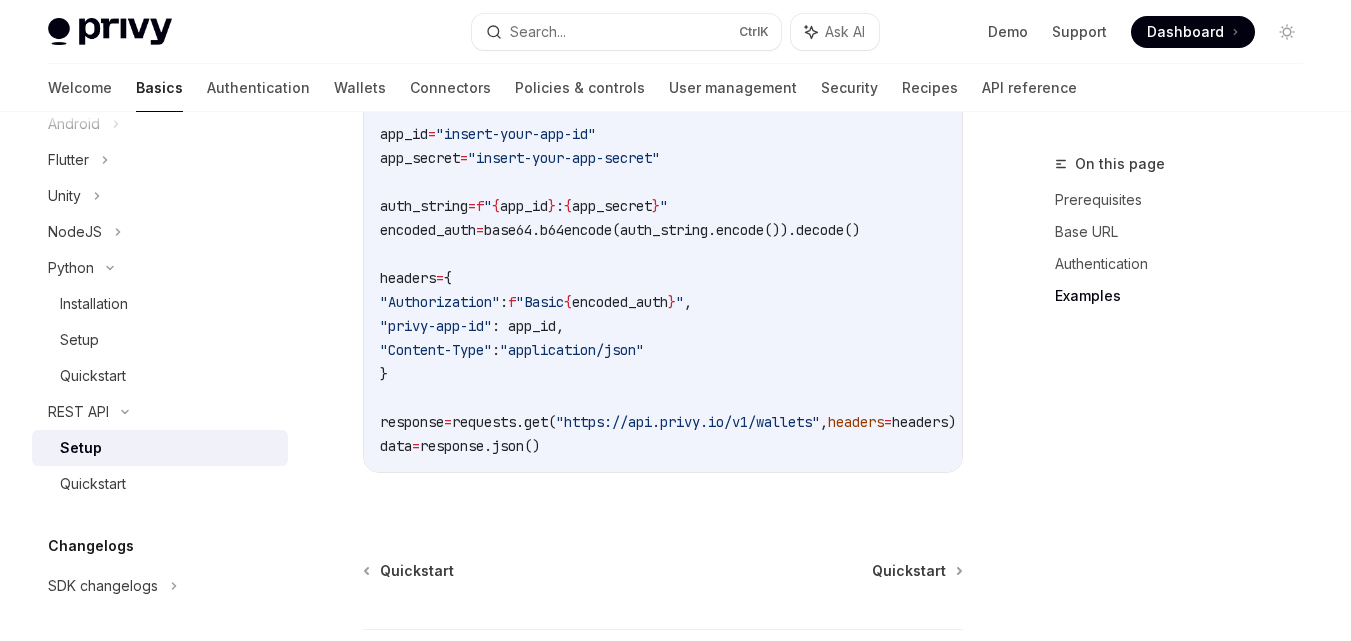 scroll, scrollTop: 1386, scrollLeft: 0, axis: vertical 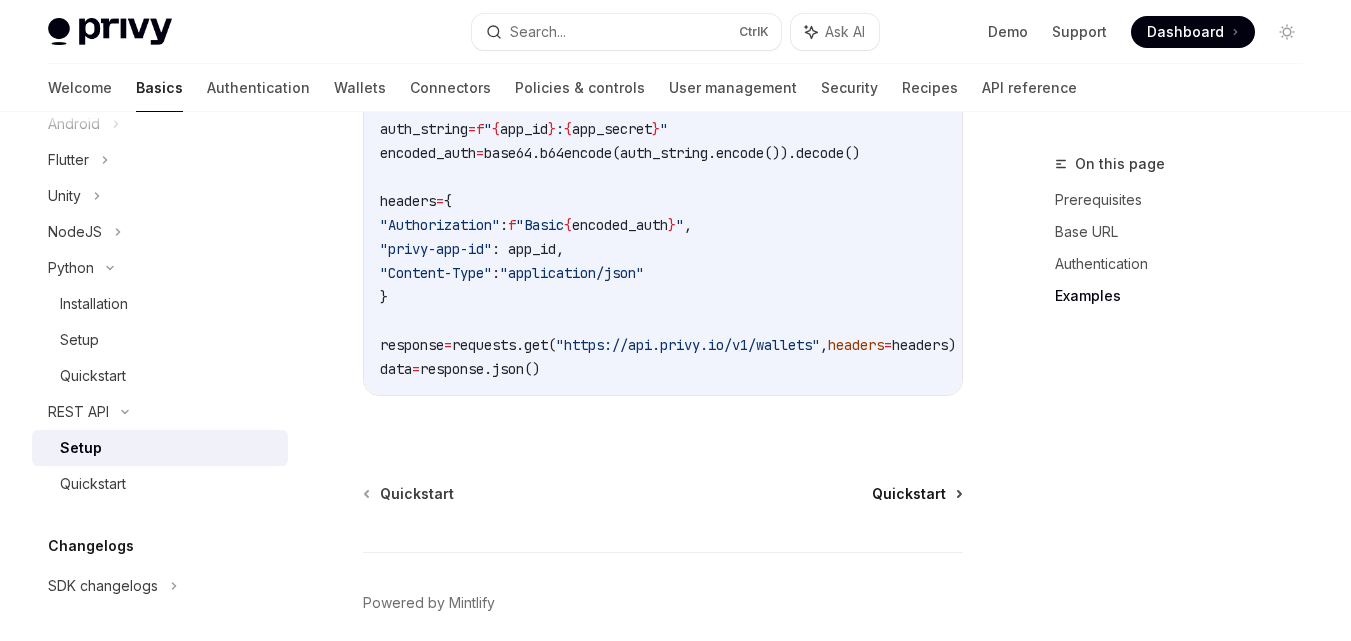 click on "Quickstart" at bounding box center (909, 494) 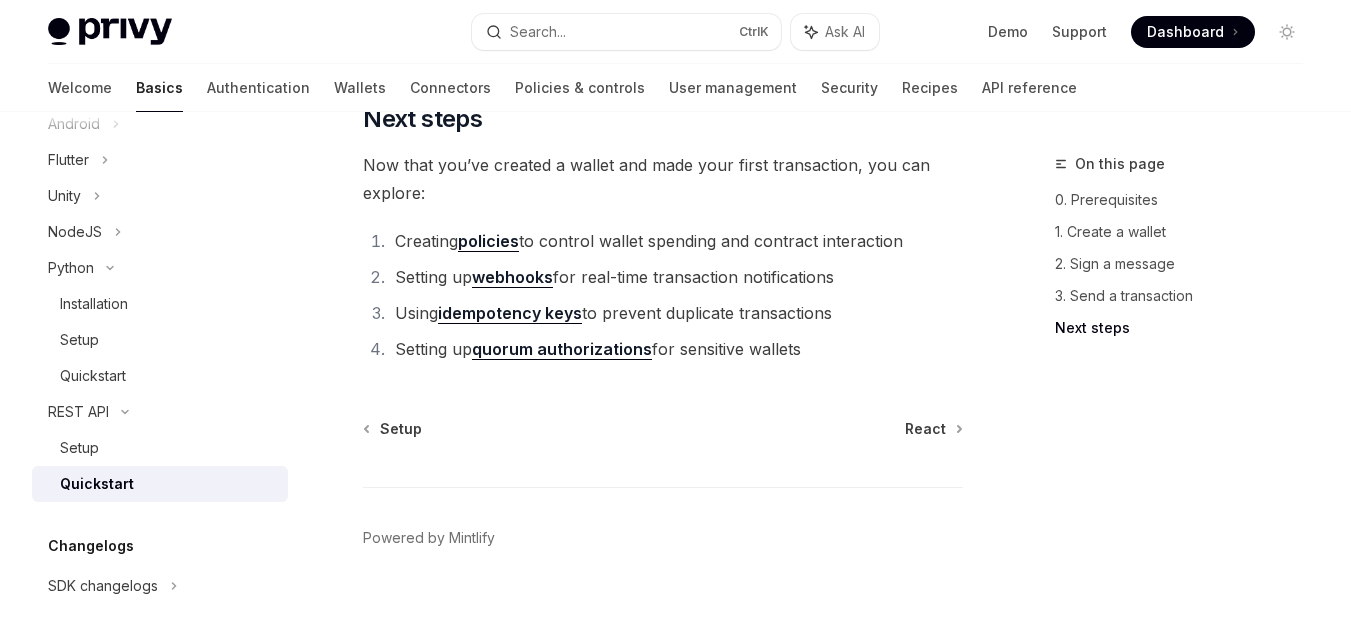 scroll, scrollTop: 2918, scrollLeft: 0, axis: vertical 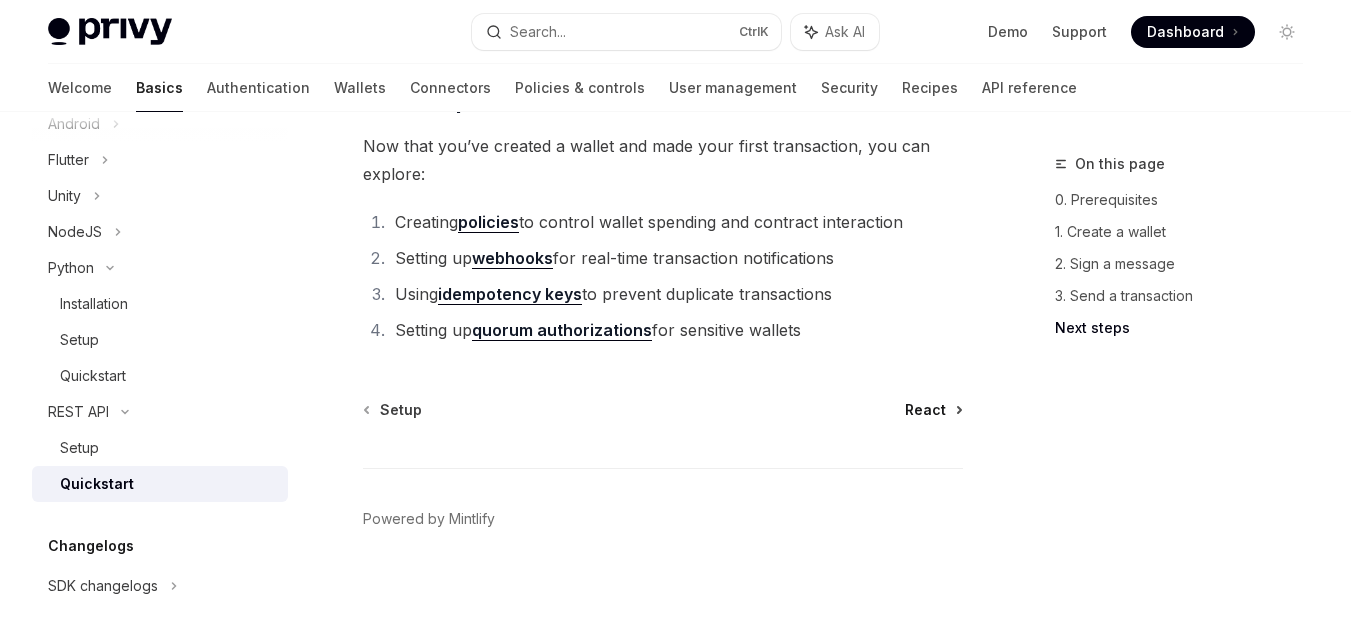 click on "React" at bounding box center [925, 410] 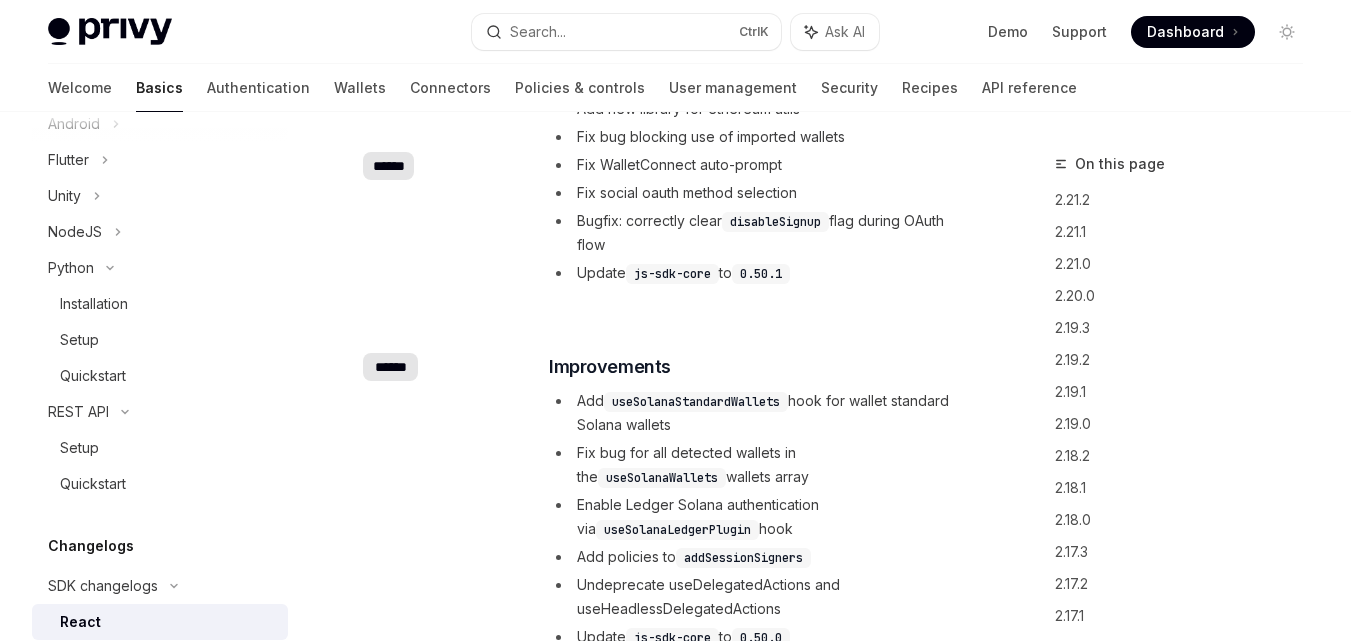 scroll, scrollTop: 0, scrollLeft: 0, axis: both 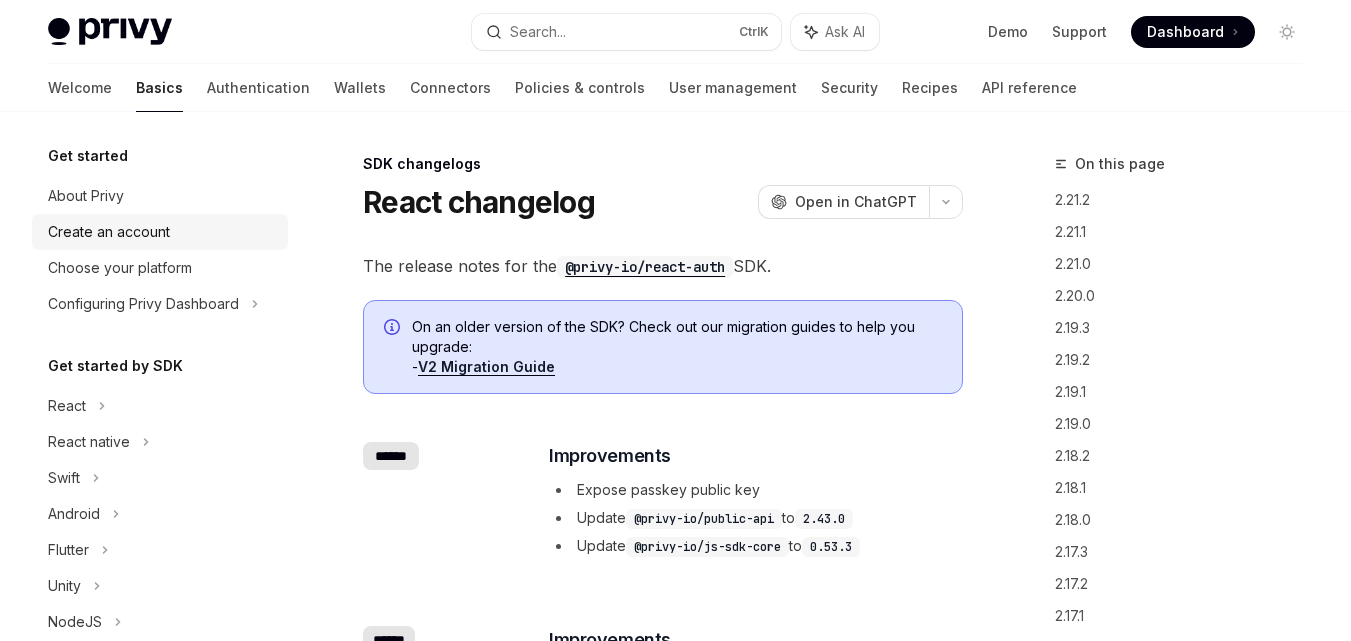 click on "Create an account" at bounding box center (109, 232) 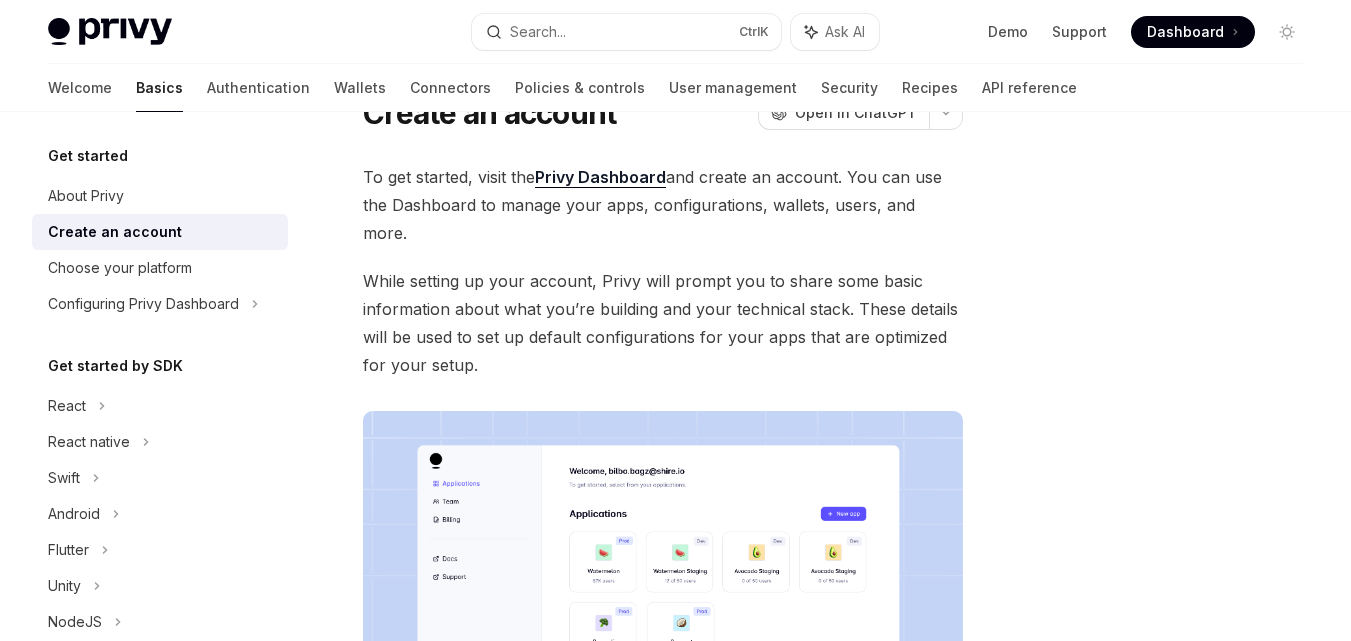 scroll, scrollTop: 91, scrollLeft: 0, axis: vertical 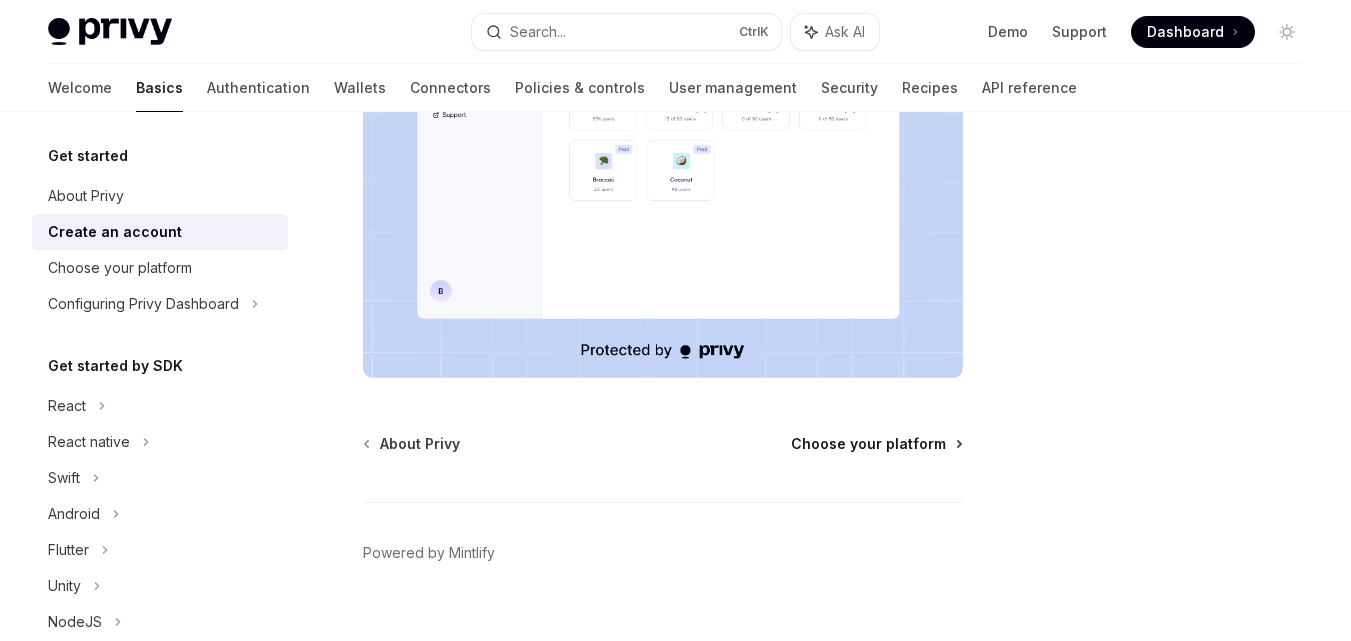 click on "Choose your platform" at bounding box center (868, 444) 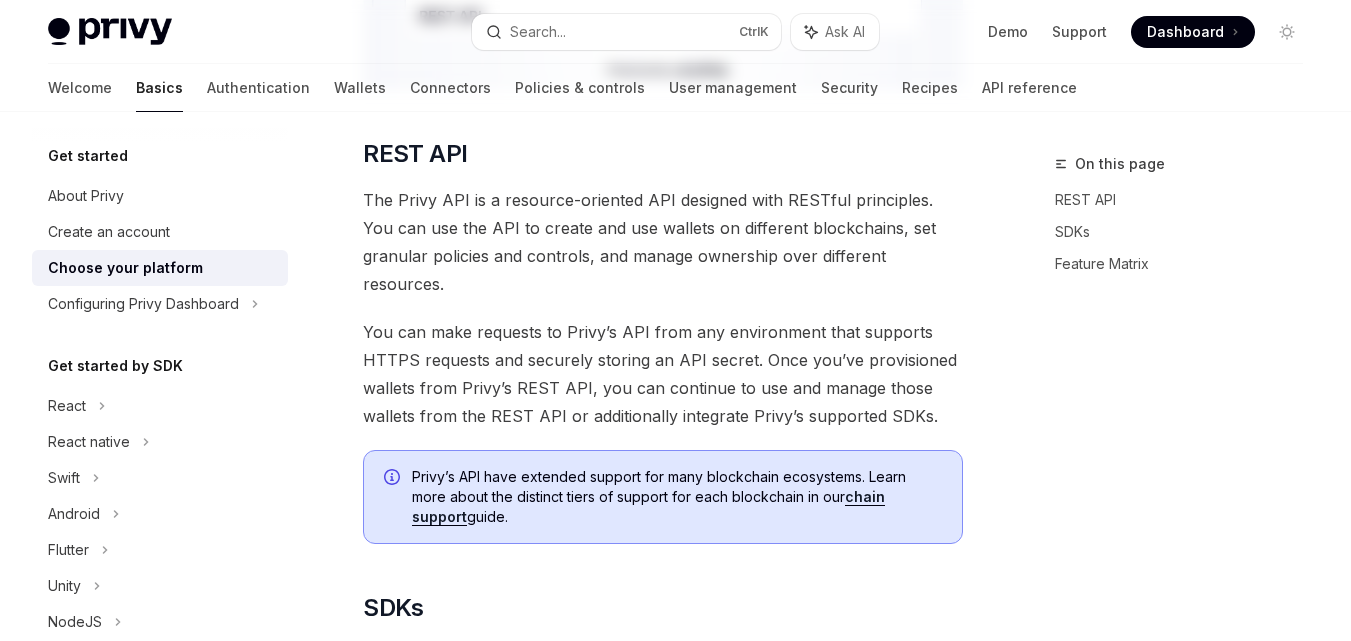 scroll, scrollTop: 0, scrollLeft: 0, axis: both 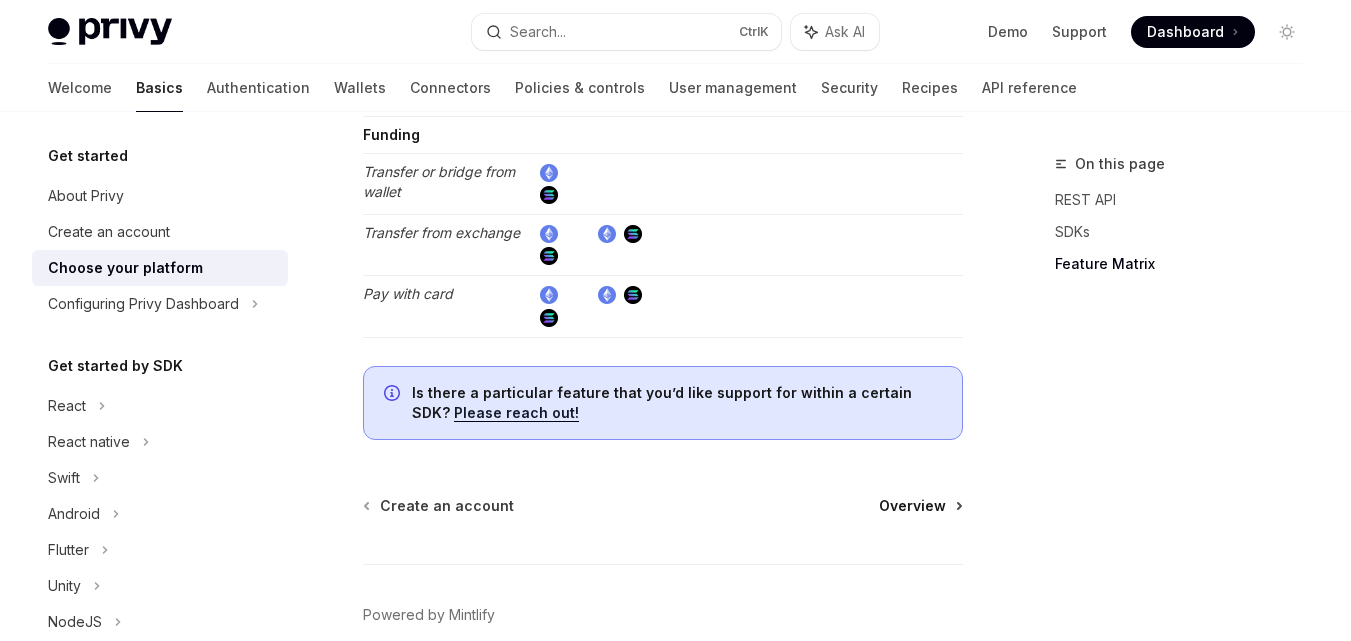click on "Overview" at bounding box center [912, 506] 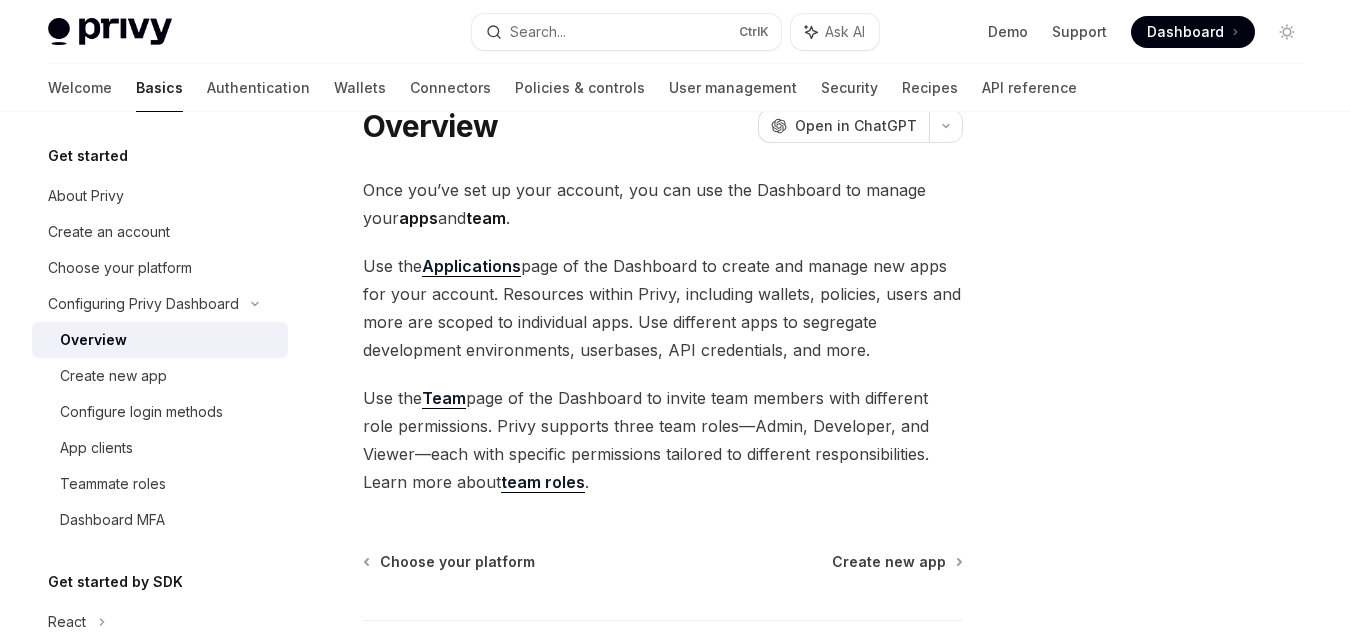 scroll, scrollTop: 80, scrollLeft: 0, axis: vertical 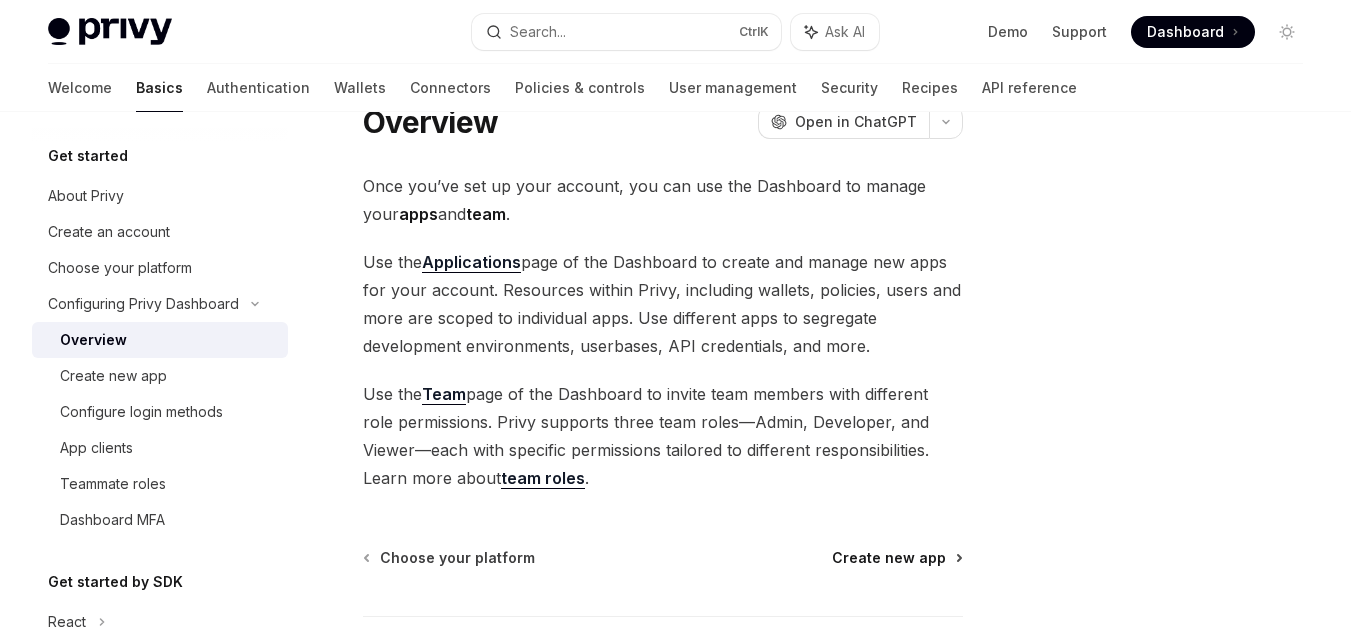 click on "Create new app" at bounding box center (889, 558) 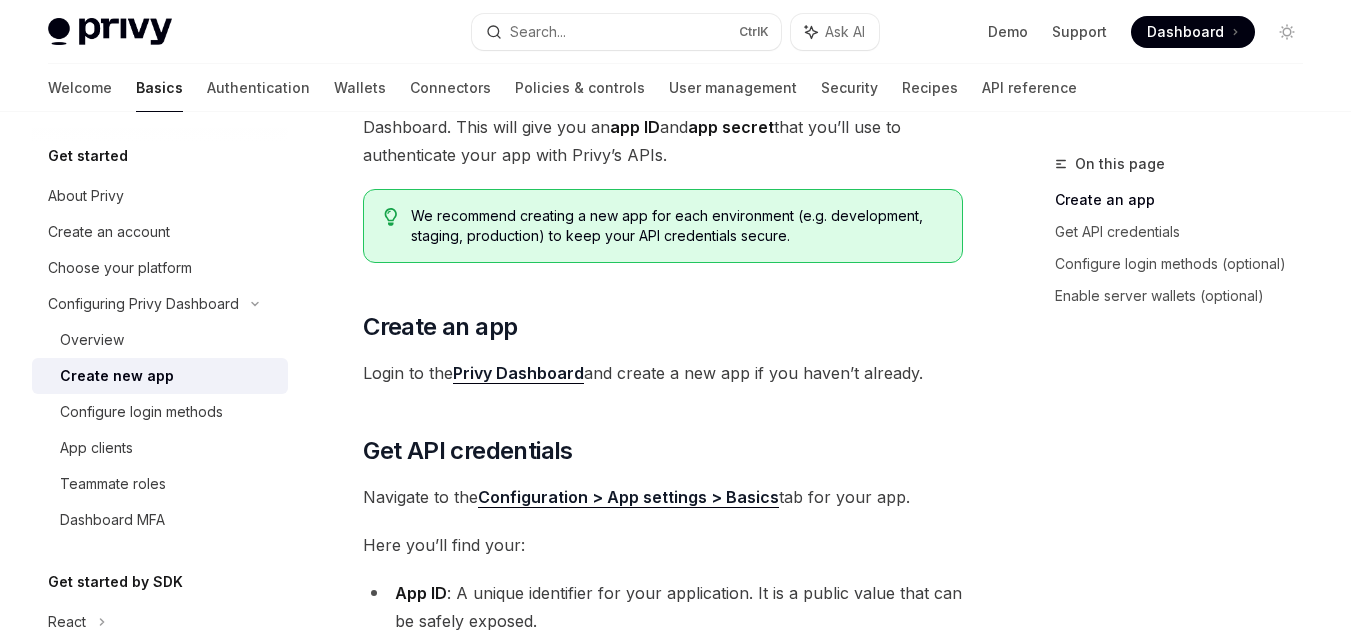 scroll, scrollTop: 181, scrollLeft: 0, axis: vertical 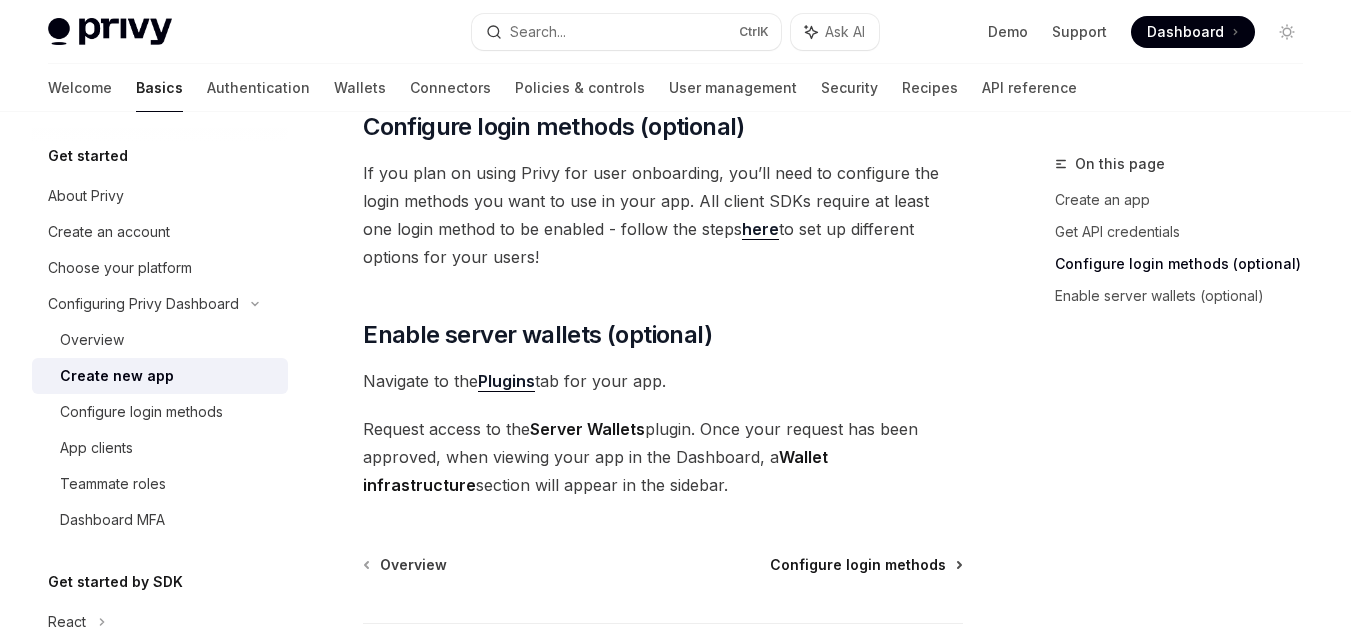 click on "Configure login methods" at bounding box center [858, 565] 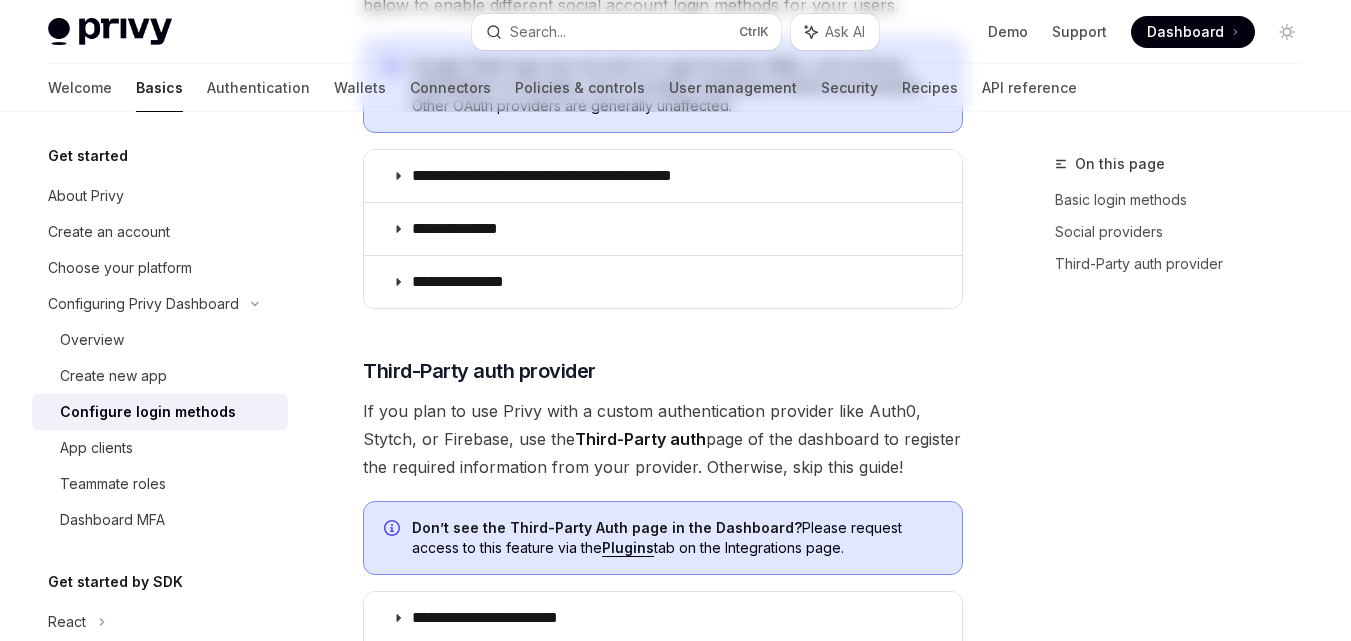 scroll, scrollTop: 0, scrollLeft: 0, axis: both 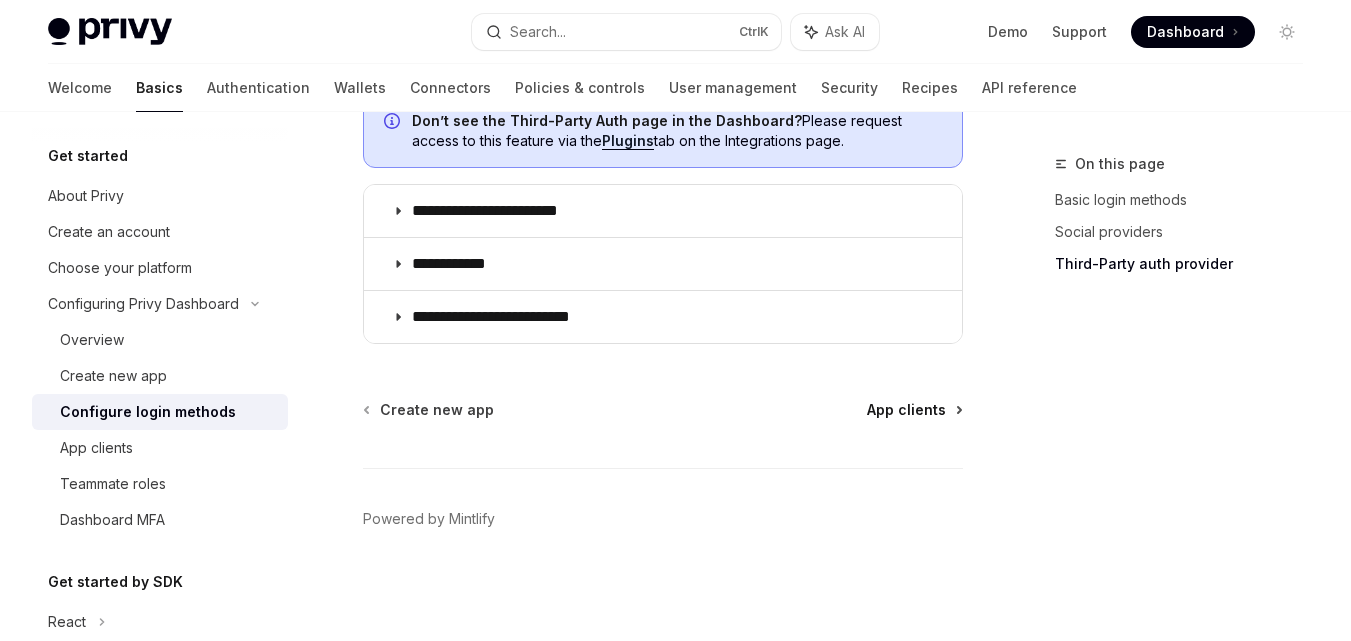 click on "App clients" at bounding box center (906, 410) 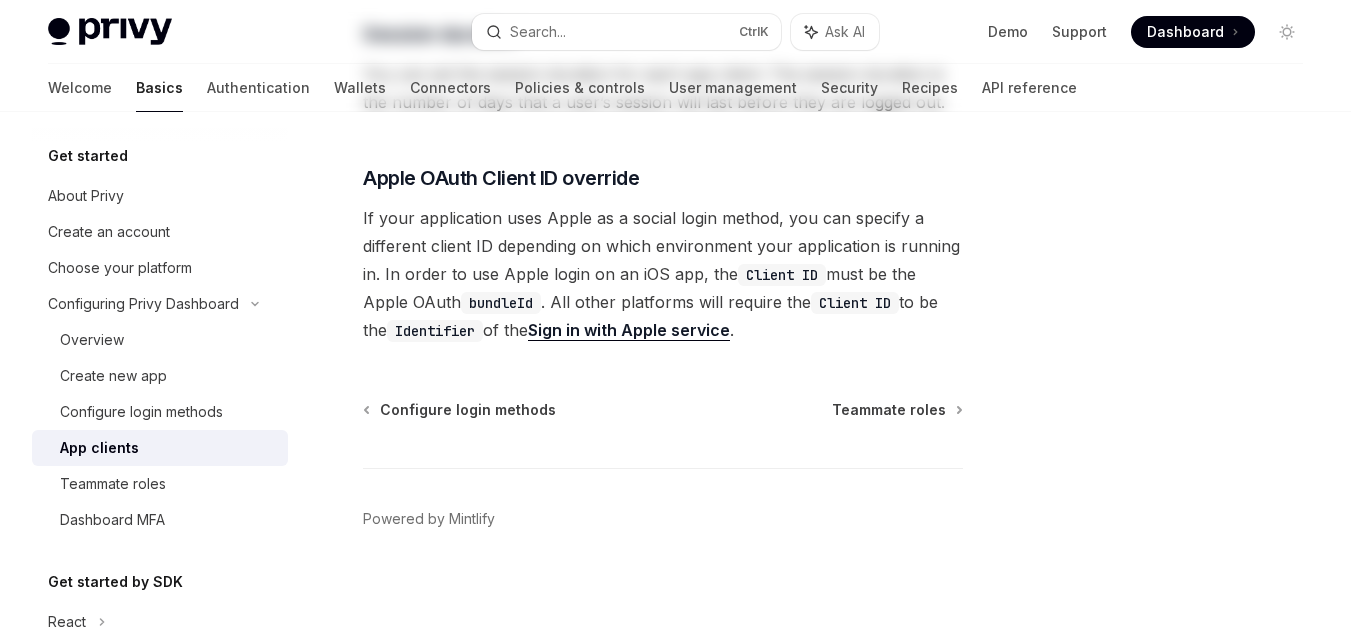 scroll, scrollTop: 0, scrollLeft: 0, axis: both 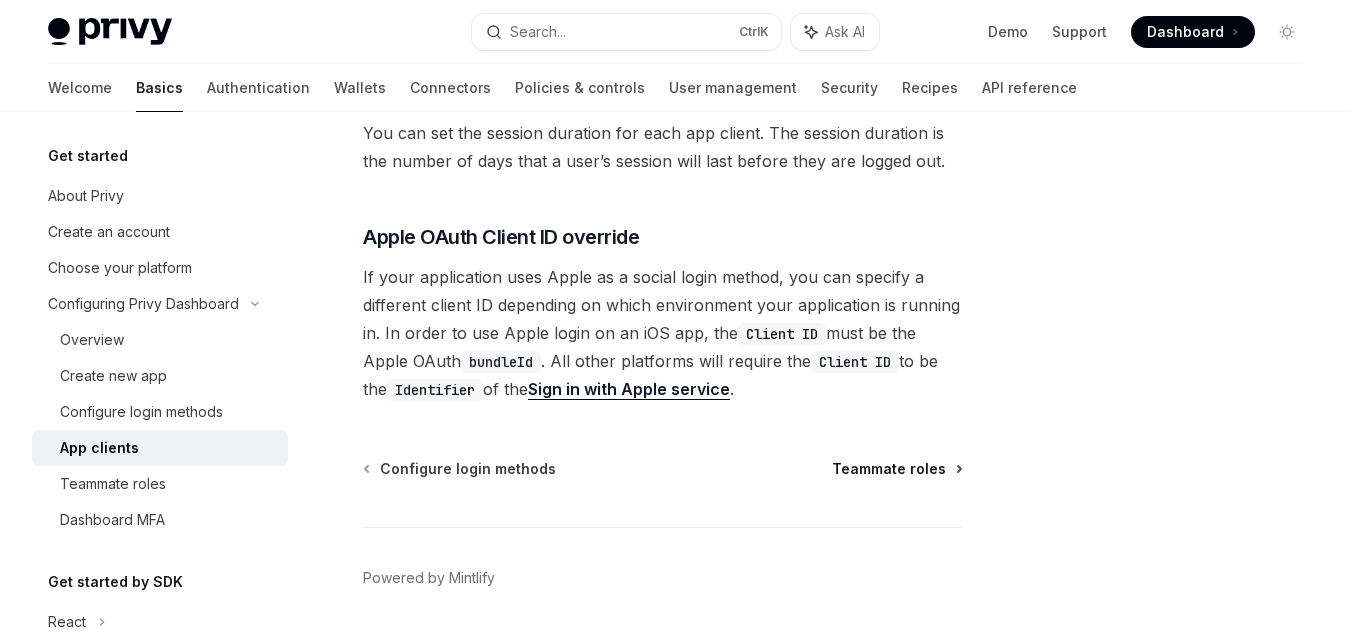 click on "Teammate roles" at bounding box center [889, 469] 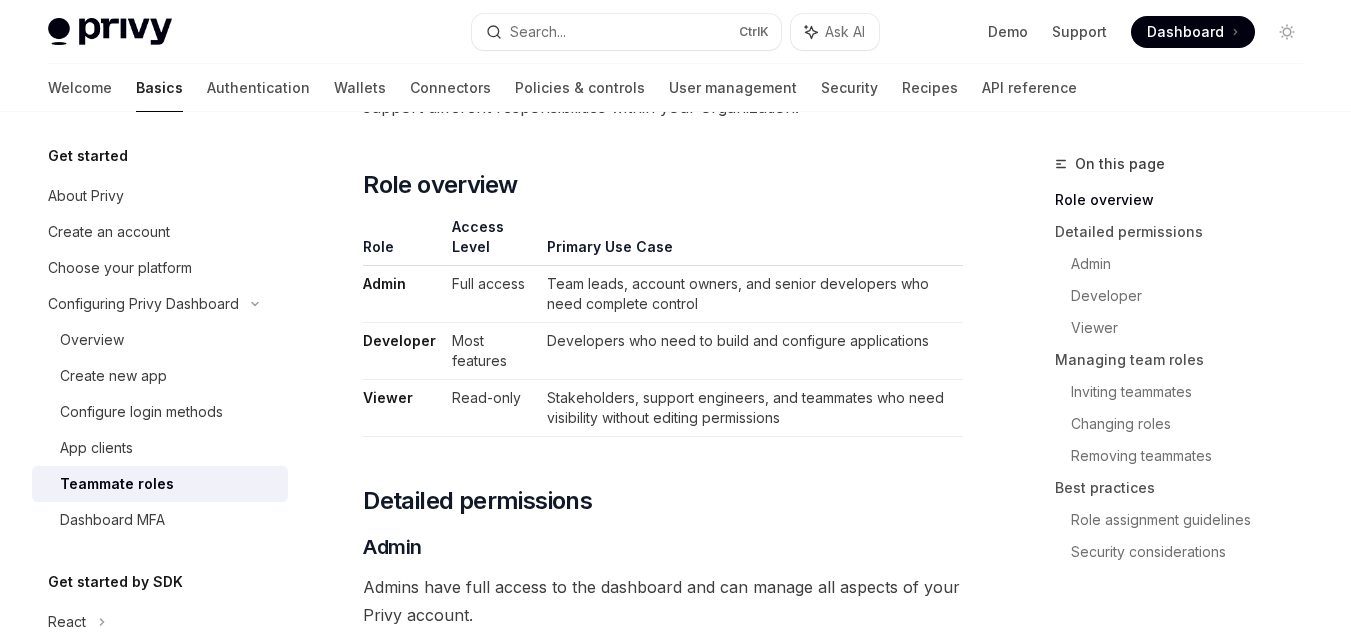 scroll, scrollTop: 196, scrollLeft: 0, axis: vertical 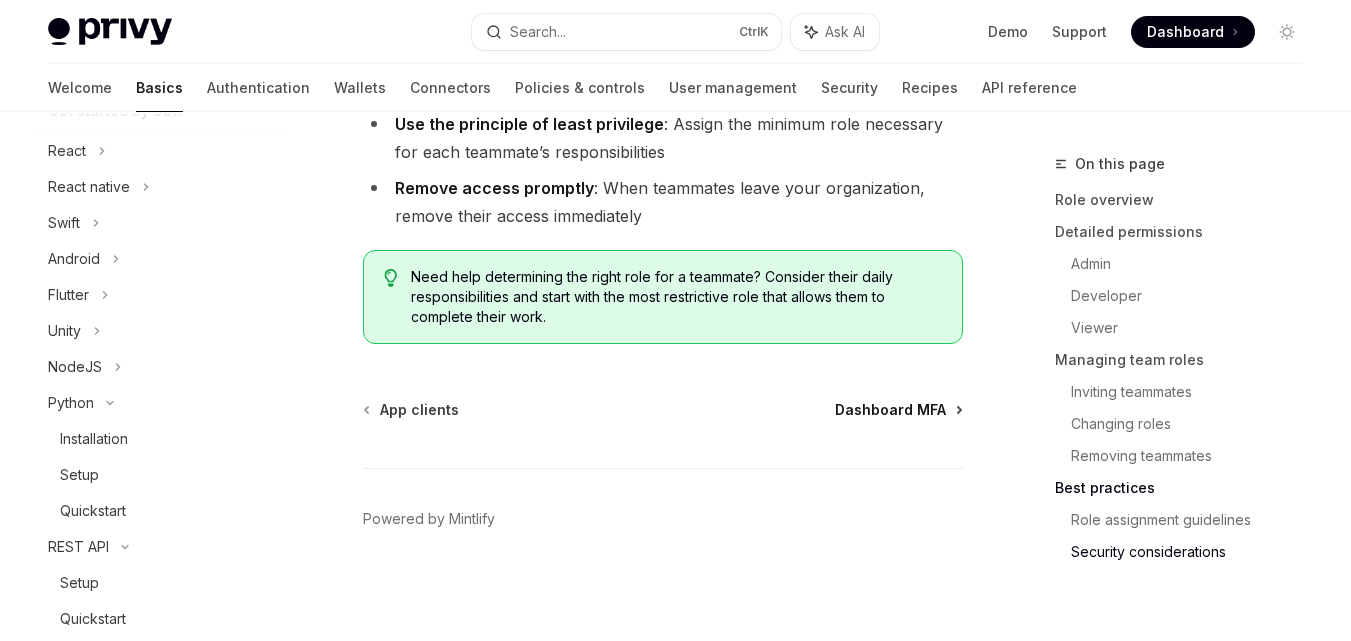 click on "Dashboard MFA" at bounding box center (890, 410) 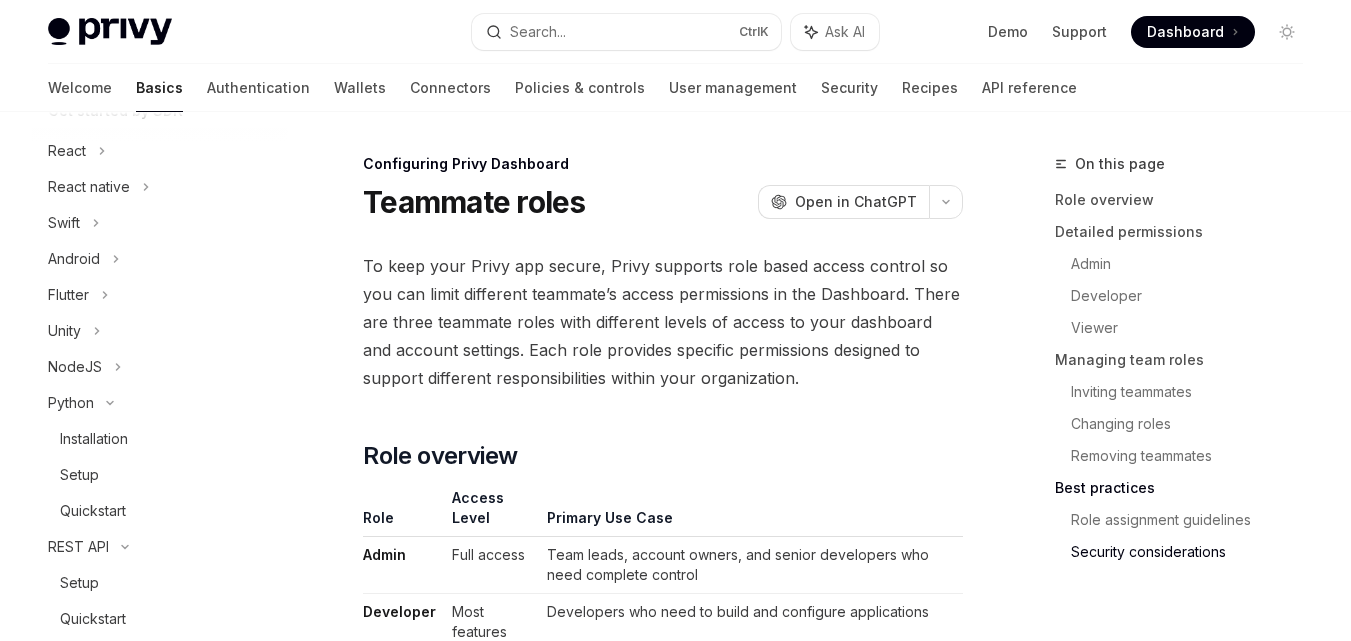 scroll, scrollTop: 144, scrollLeft: 0, axis: vertical 